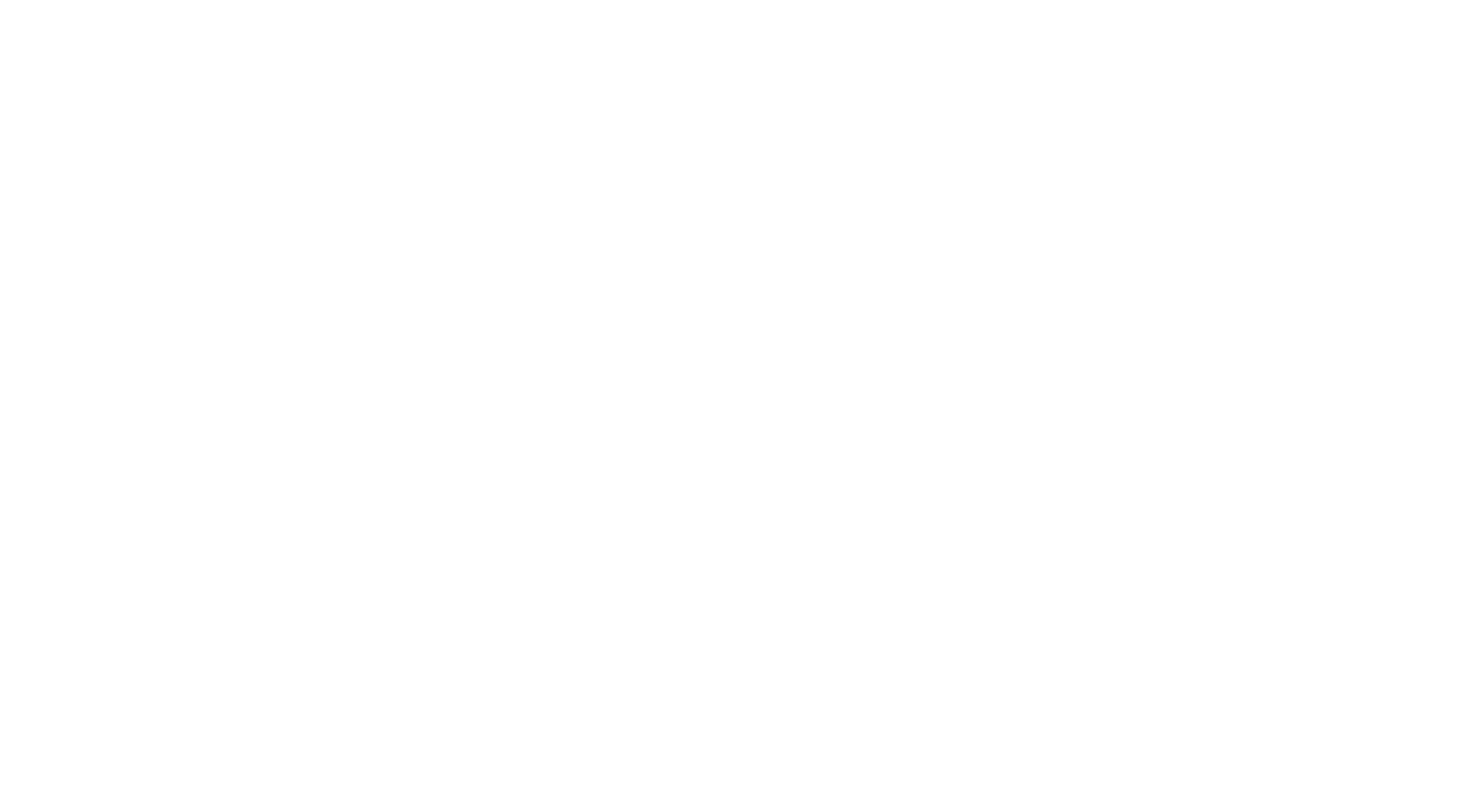 scroll, scrollTop: 0, scrollLeft: 0, axis: both 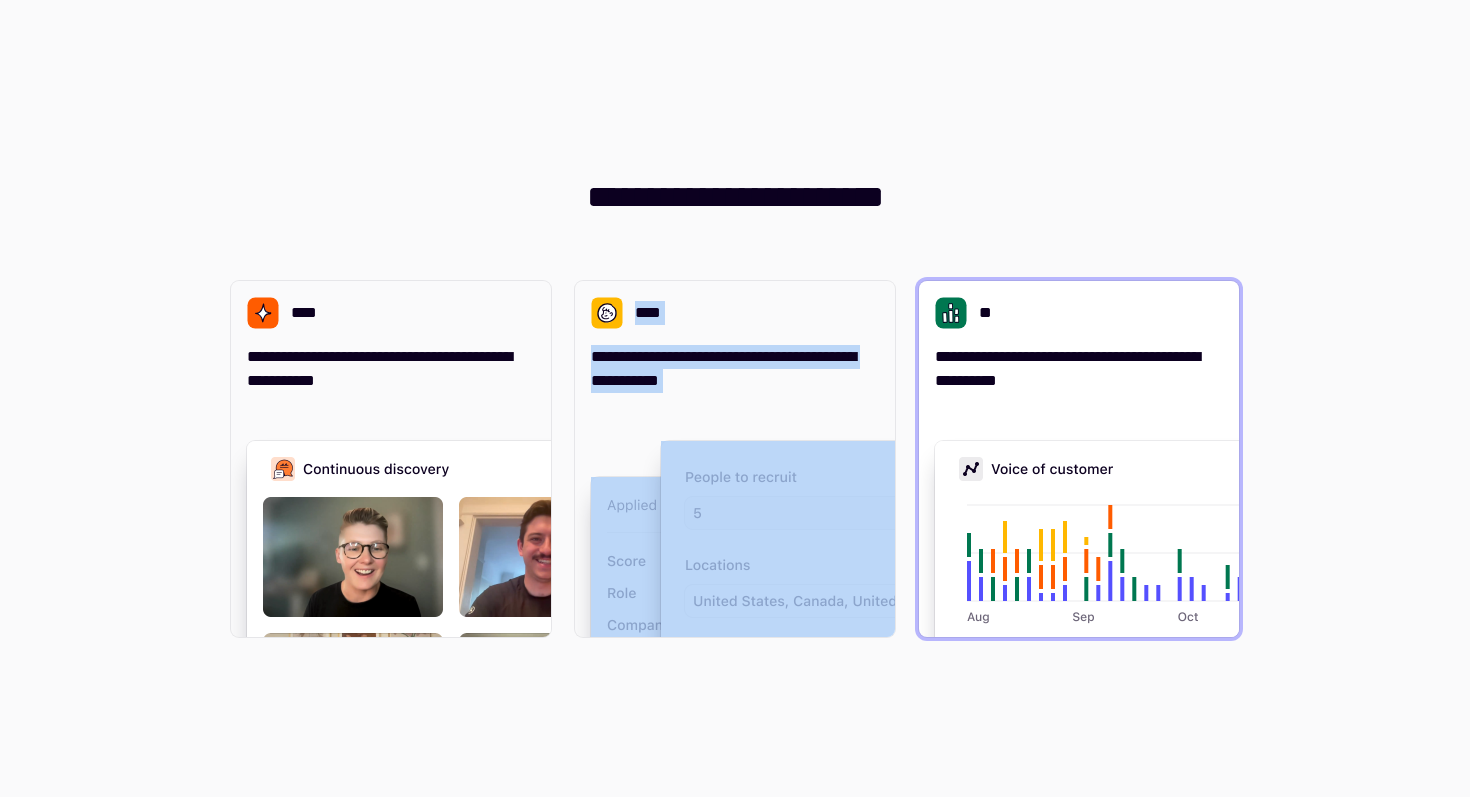click on "**********" at bounding box center (1079, 349) 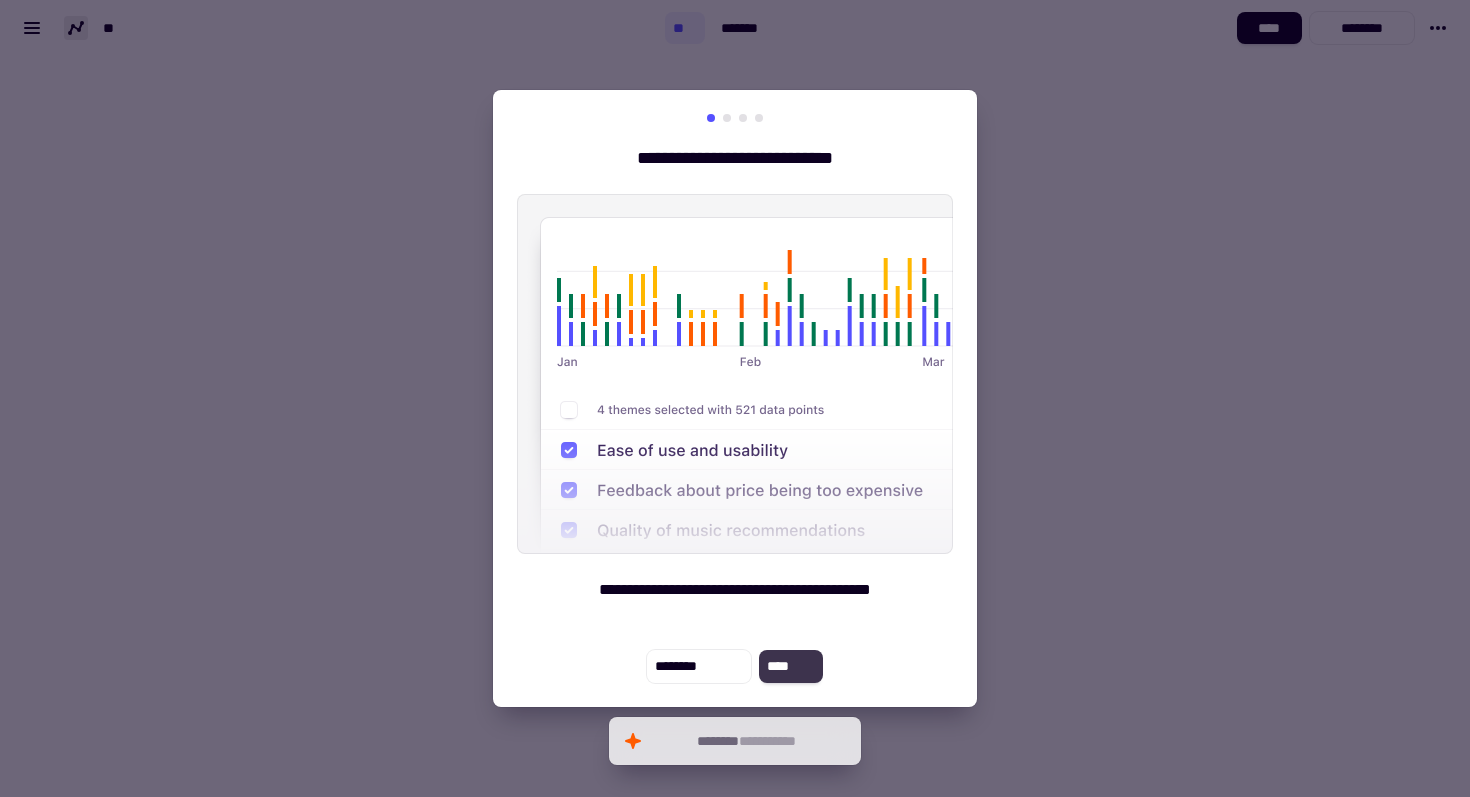 click on "****" 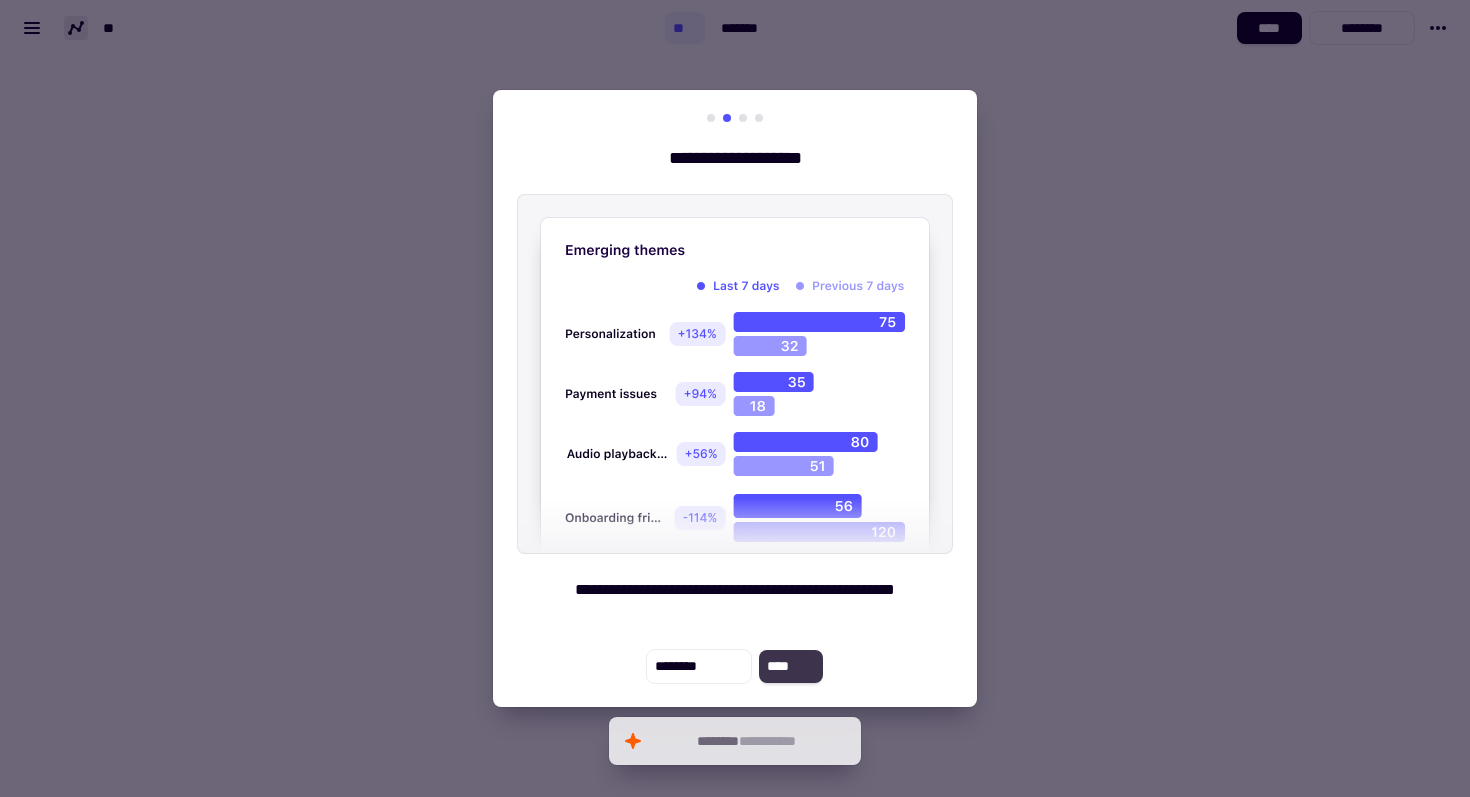 click on "****" 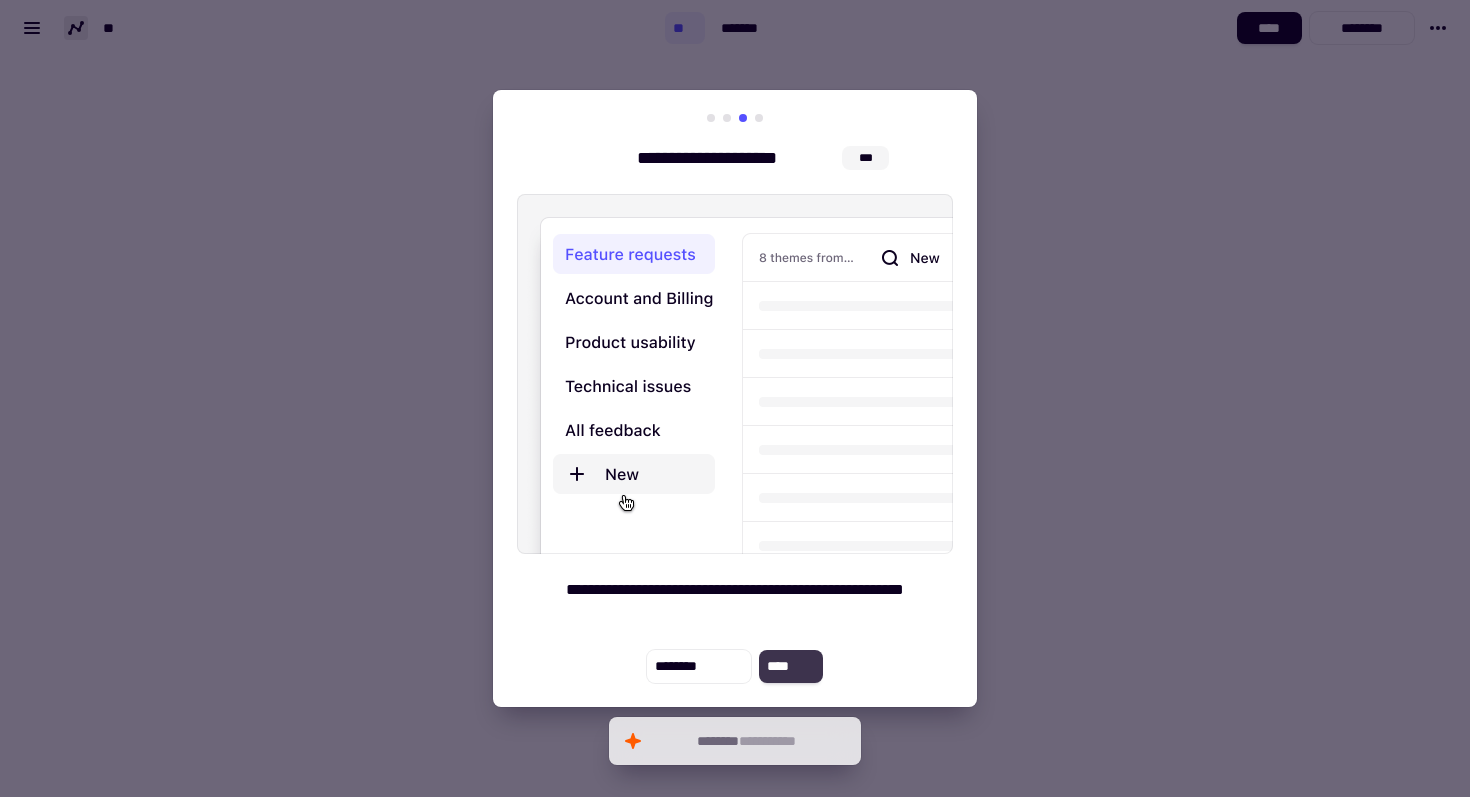 click on "****" 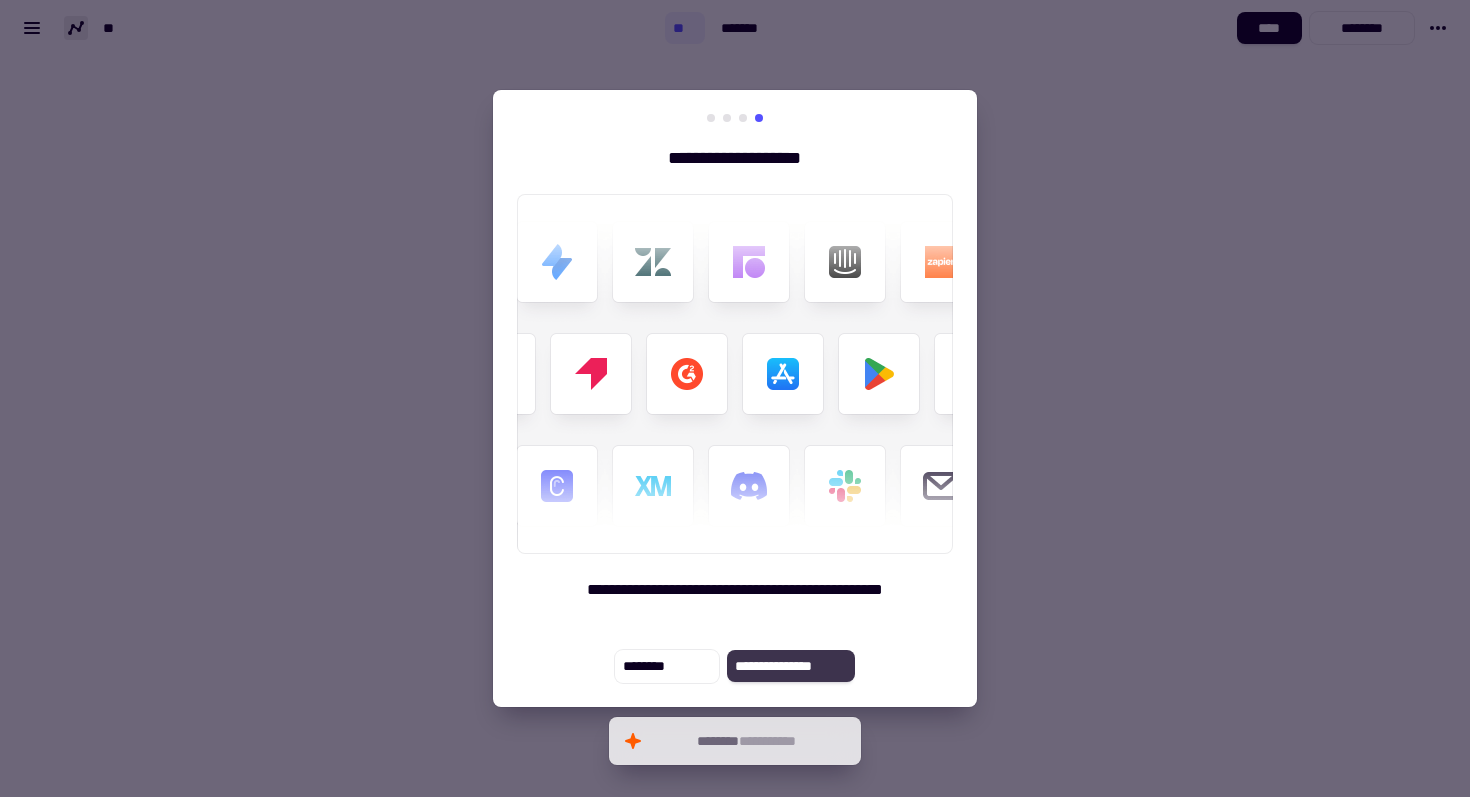 click on "**********" 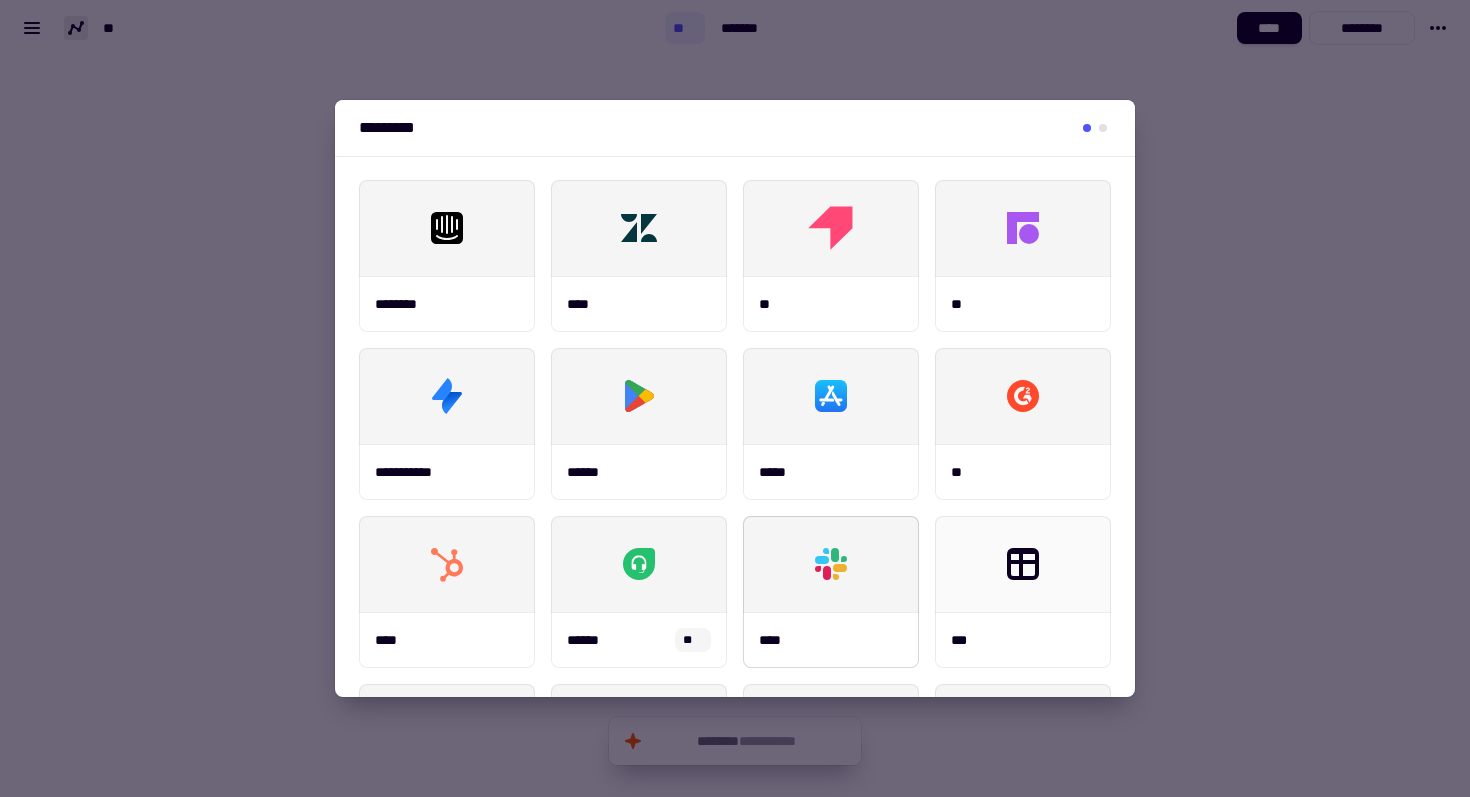 scroll, scrollTop: 0, scrollLeft: 0, axis: both 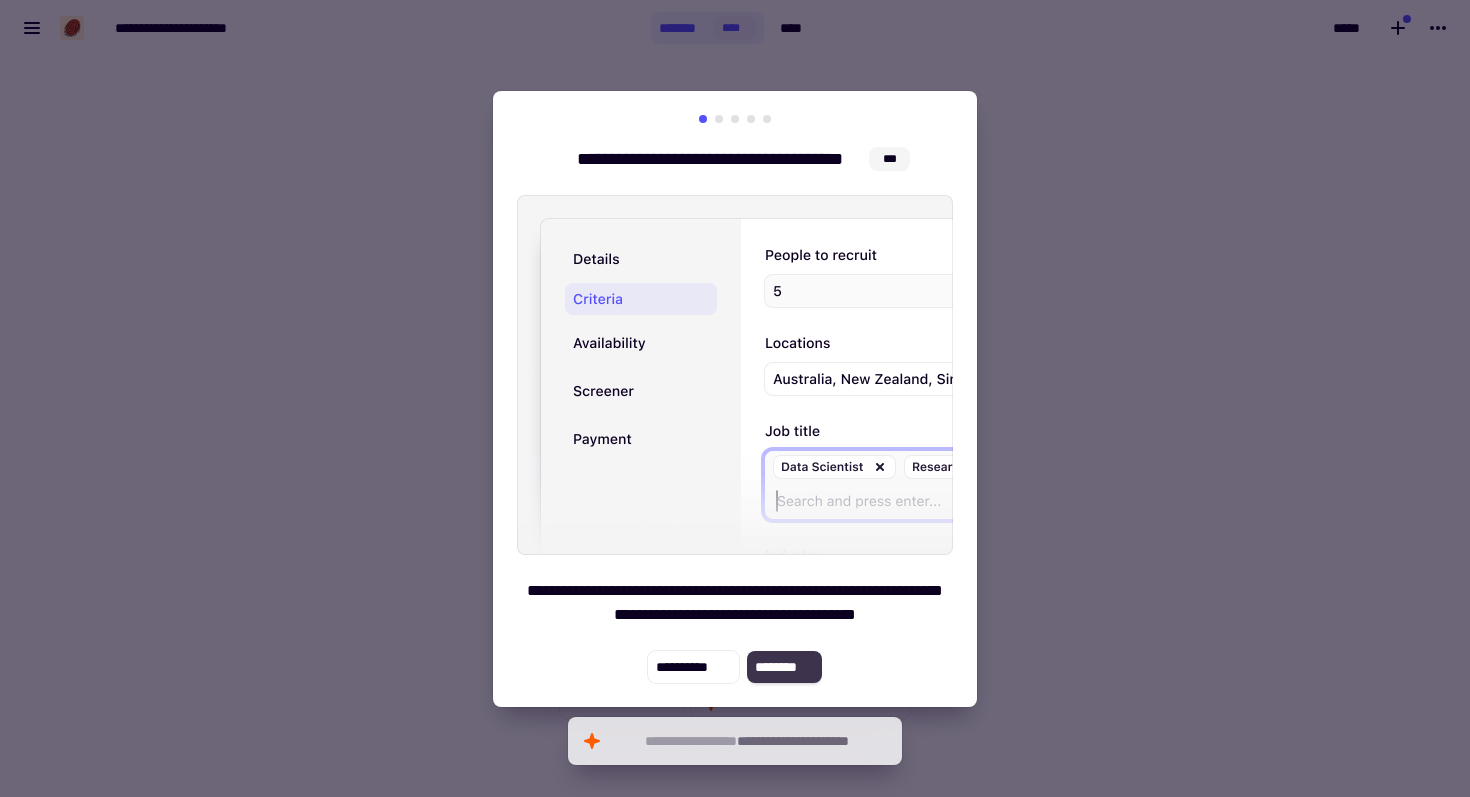 click on "********" 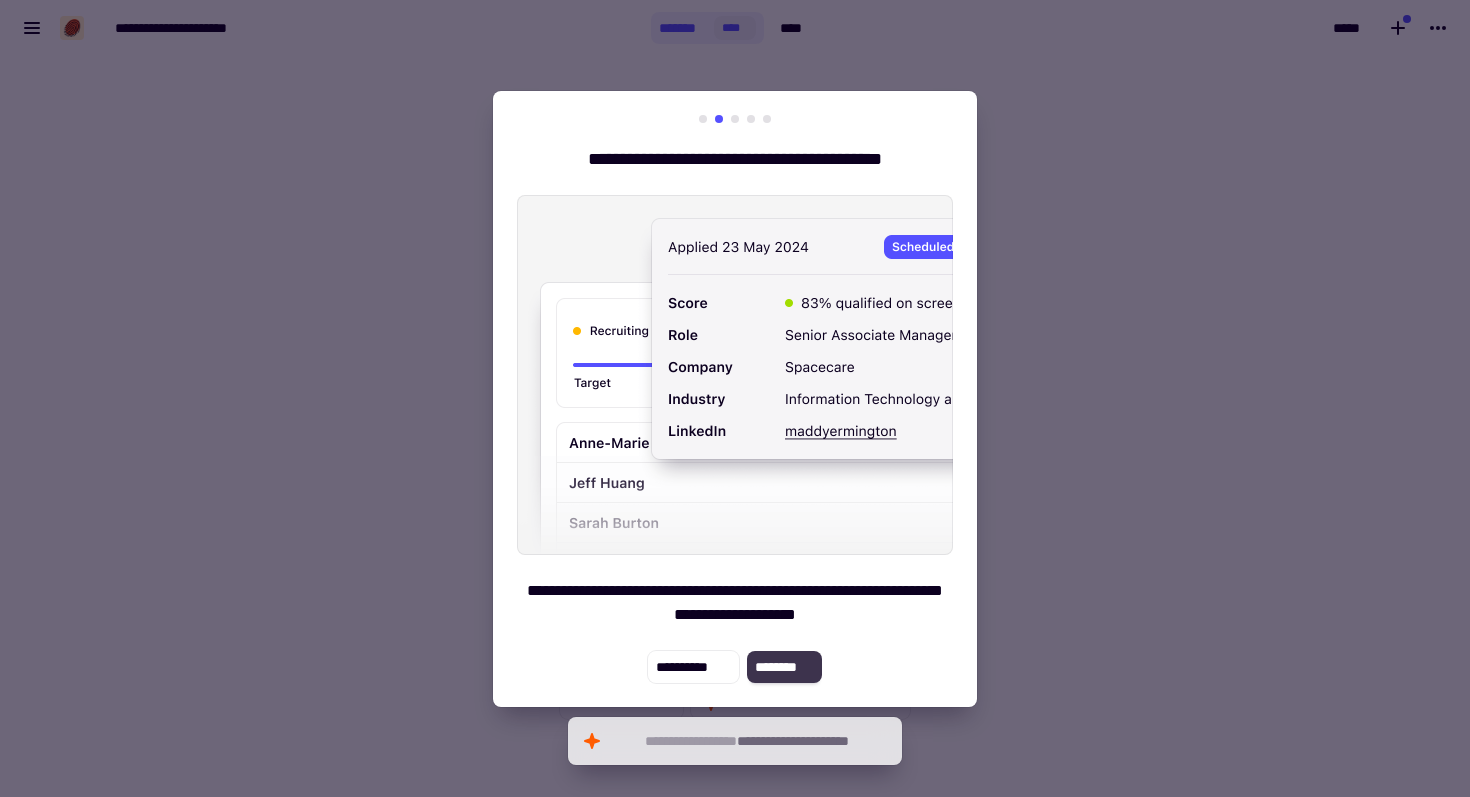 click on "********" 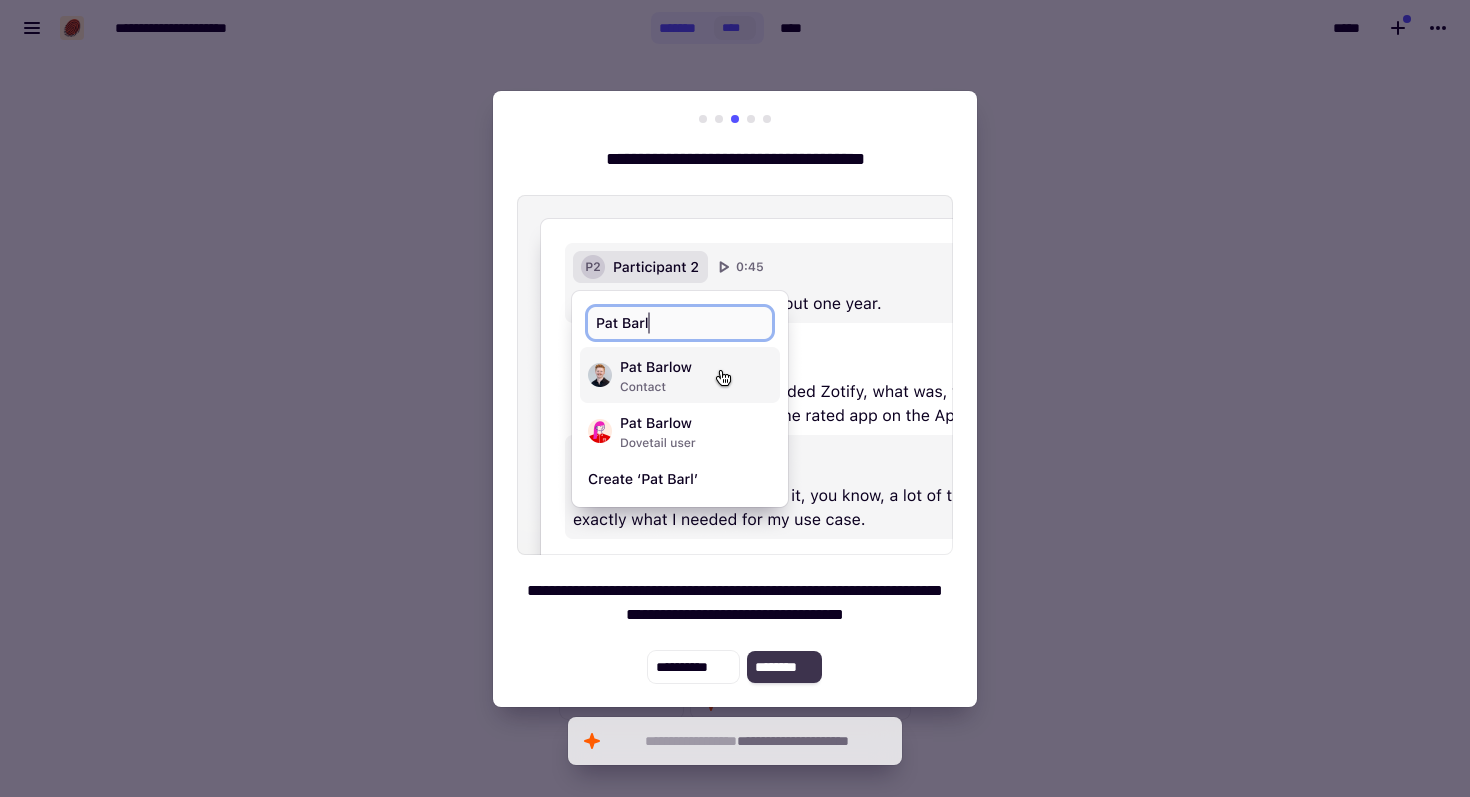 click on "********" 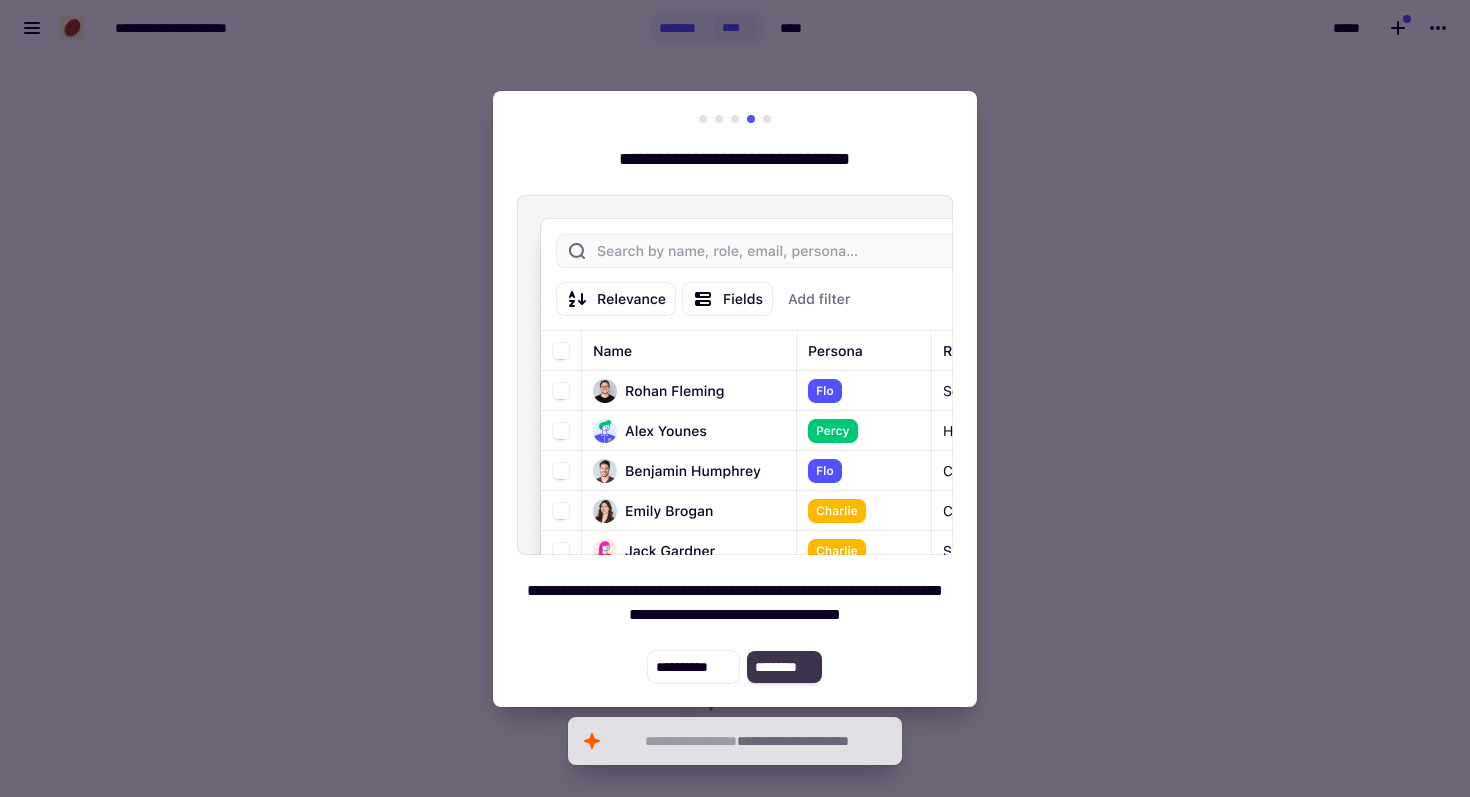 click on "********" 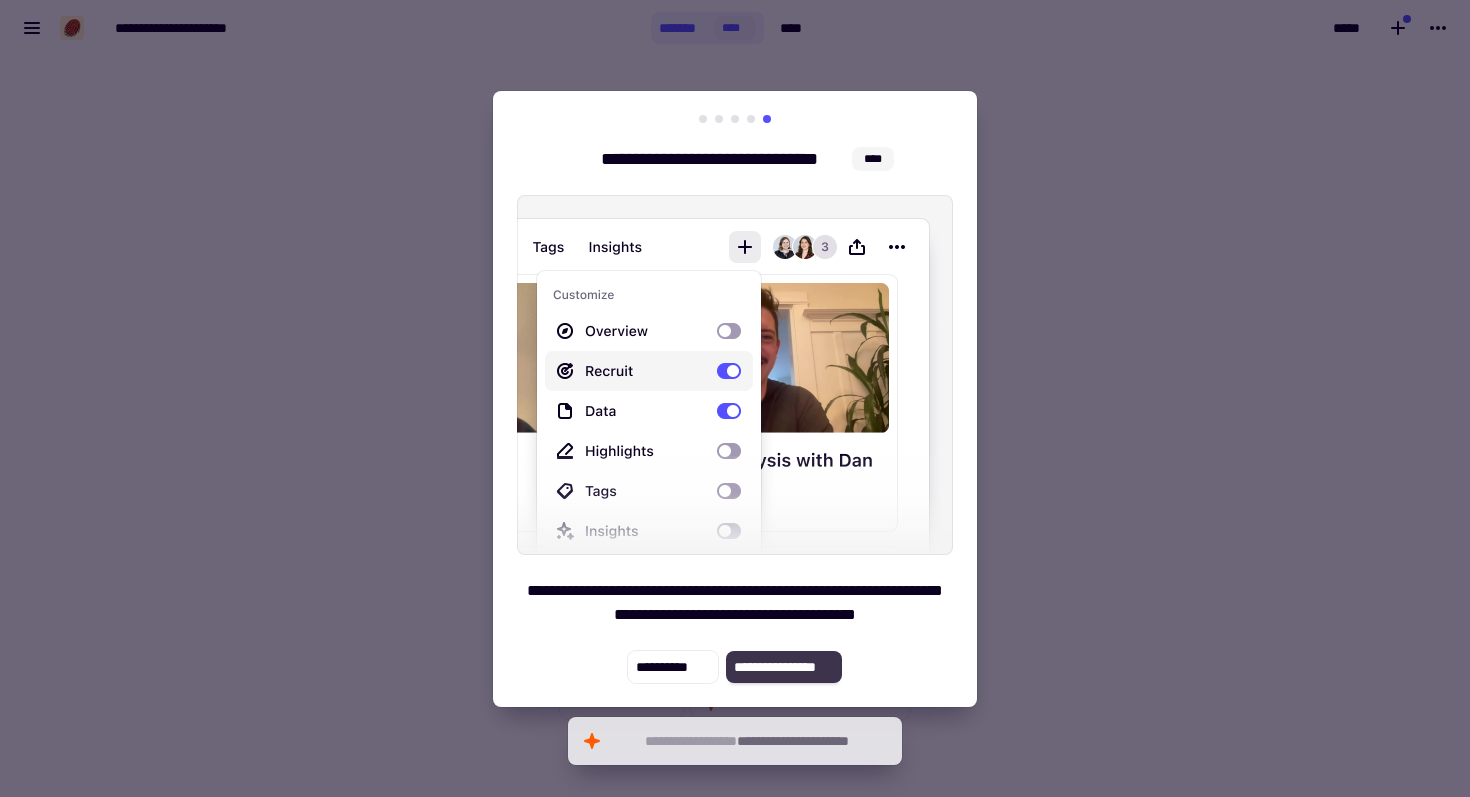click on "**********" 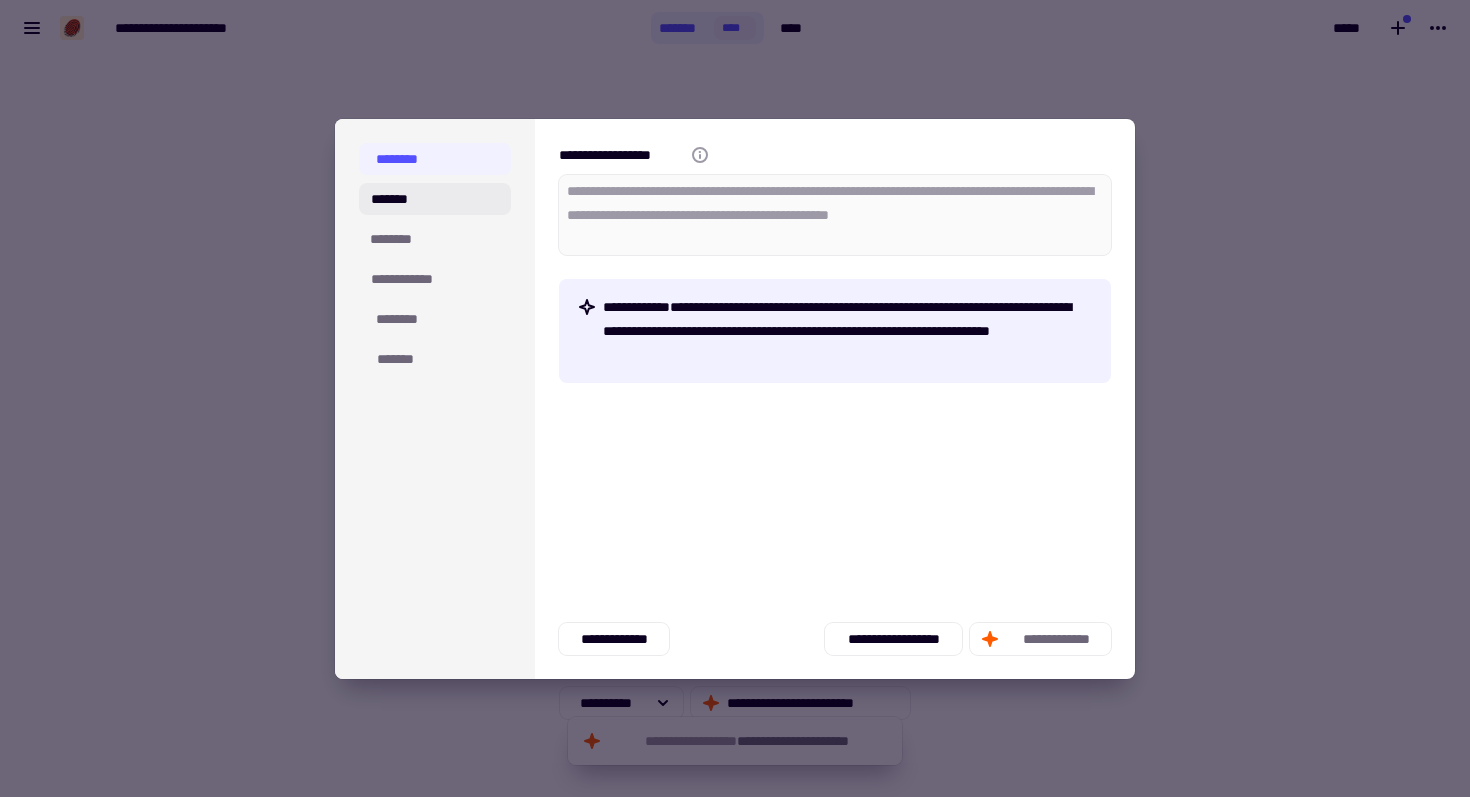 click on "*******" 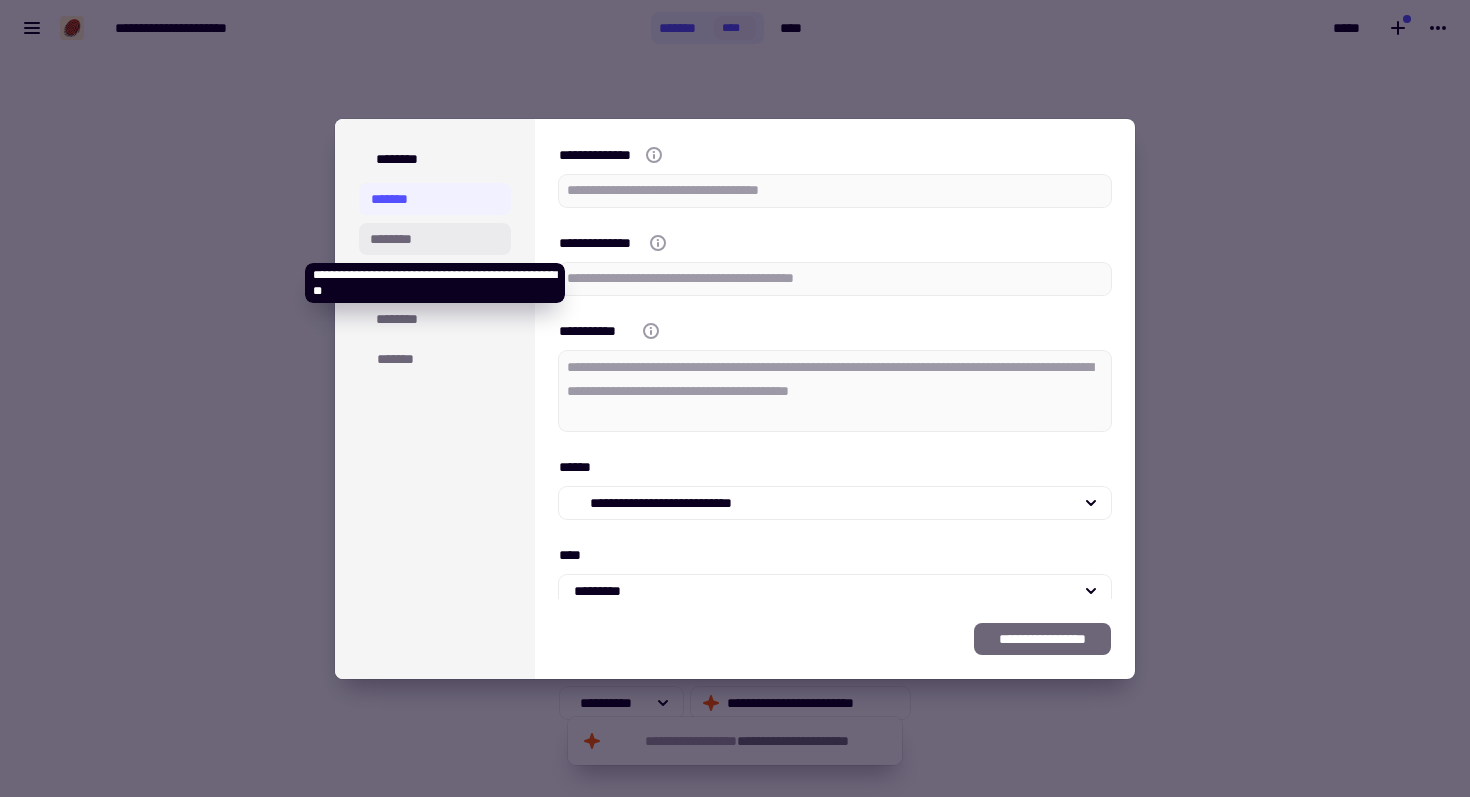 type on "*" 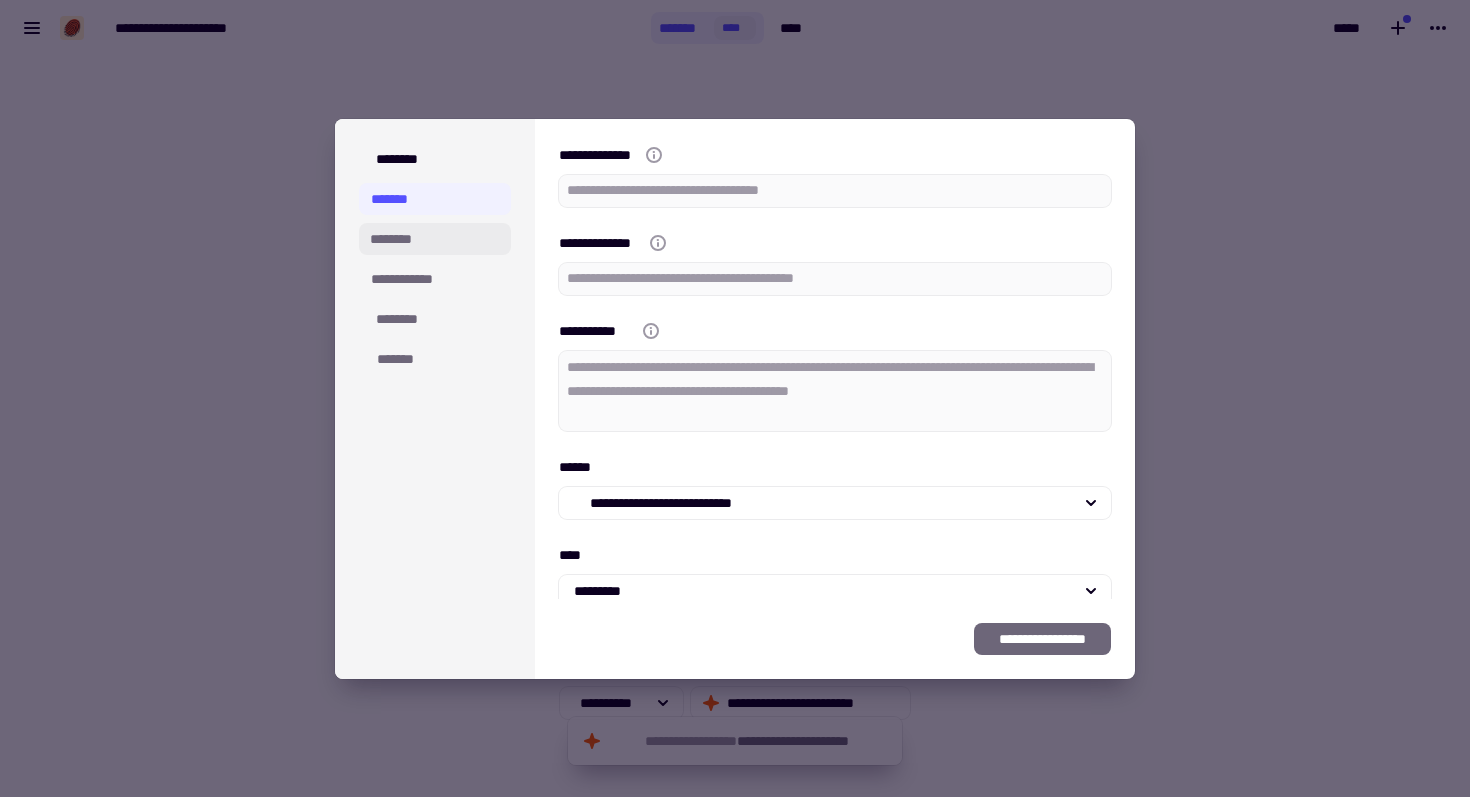 click on "********" 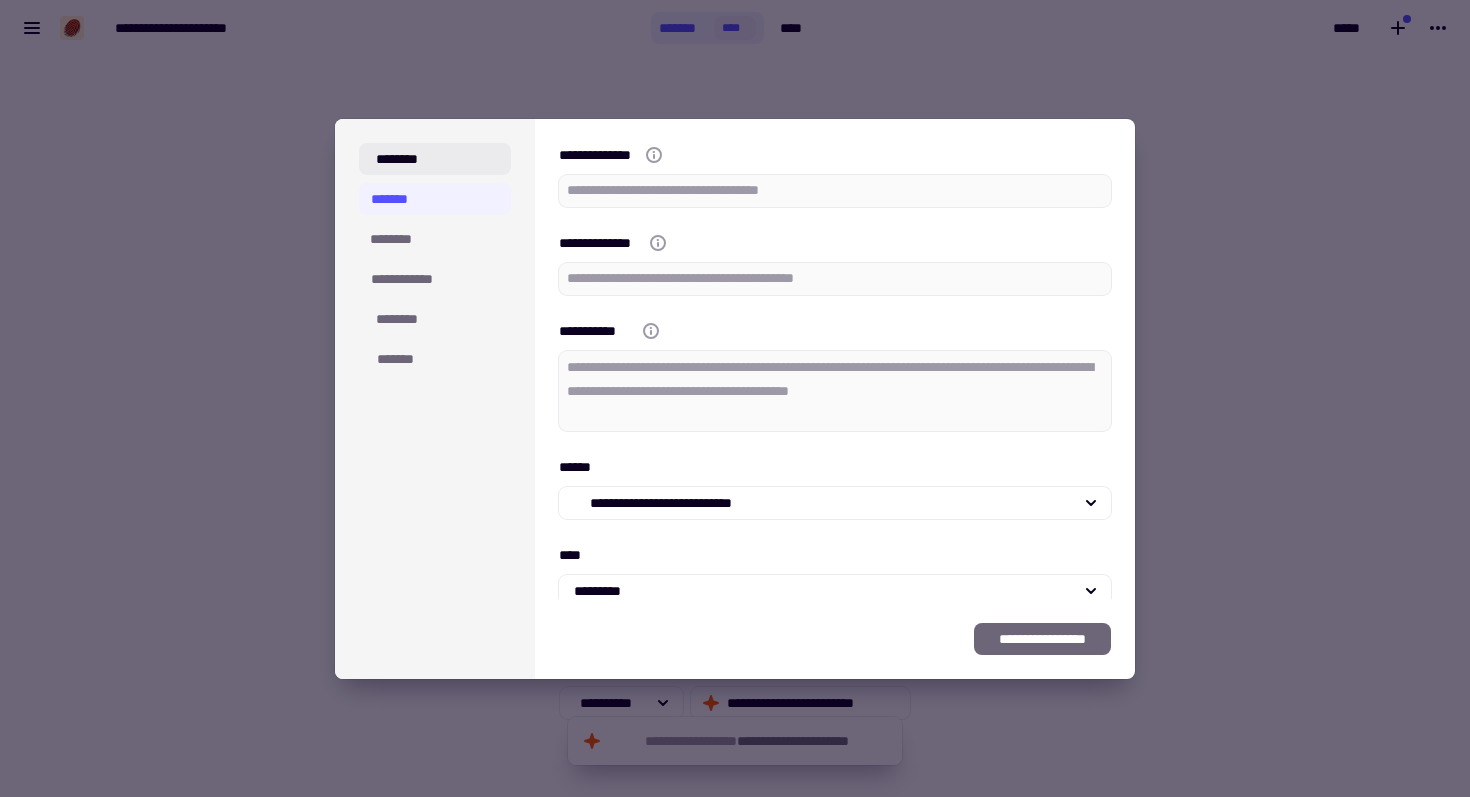 click on "********" 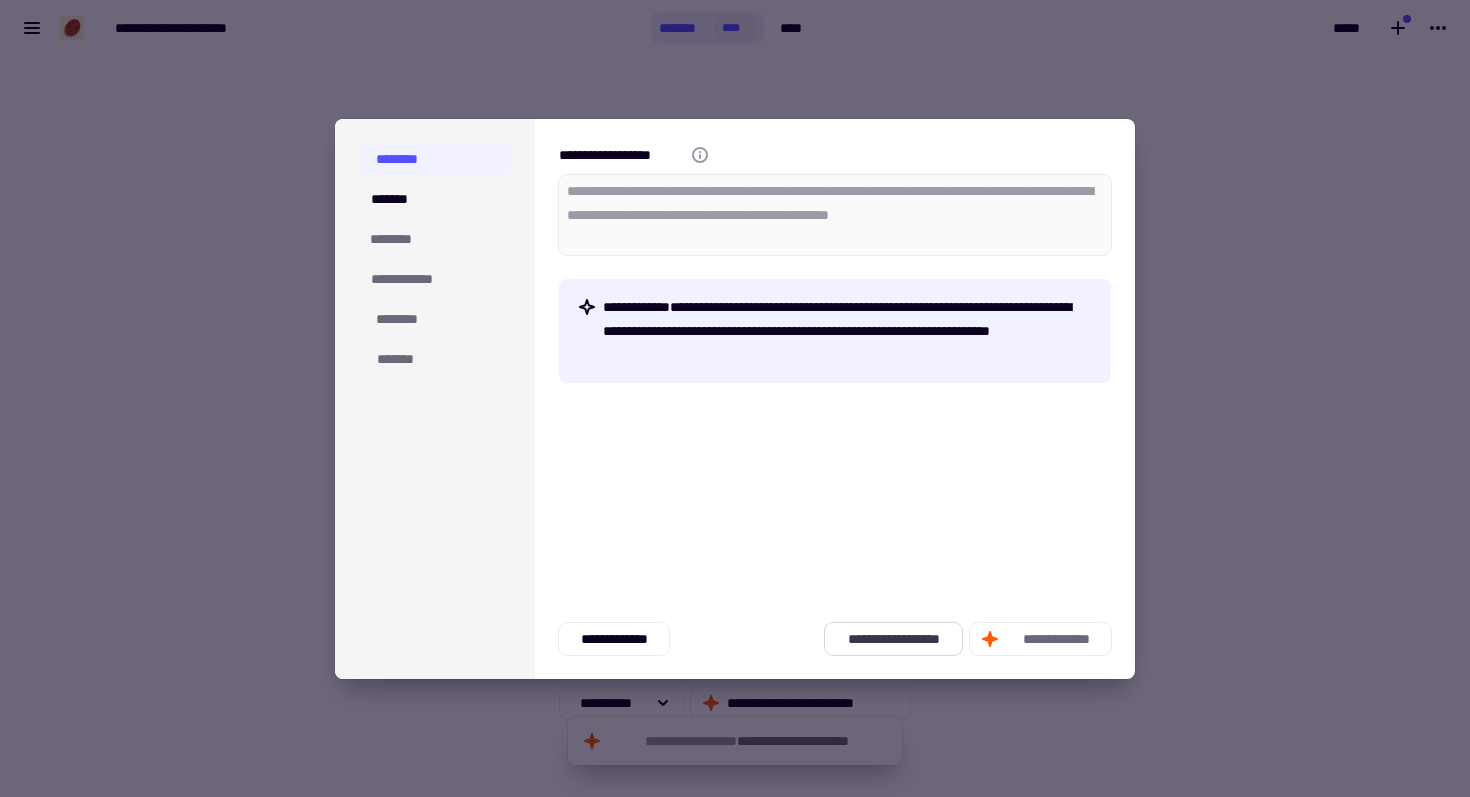 click on "**********" 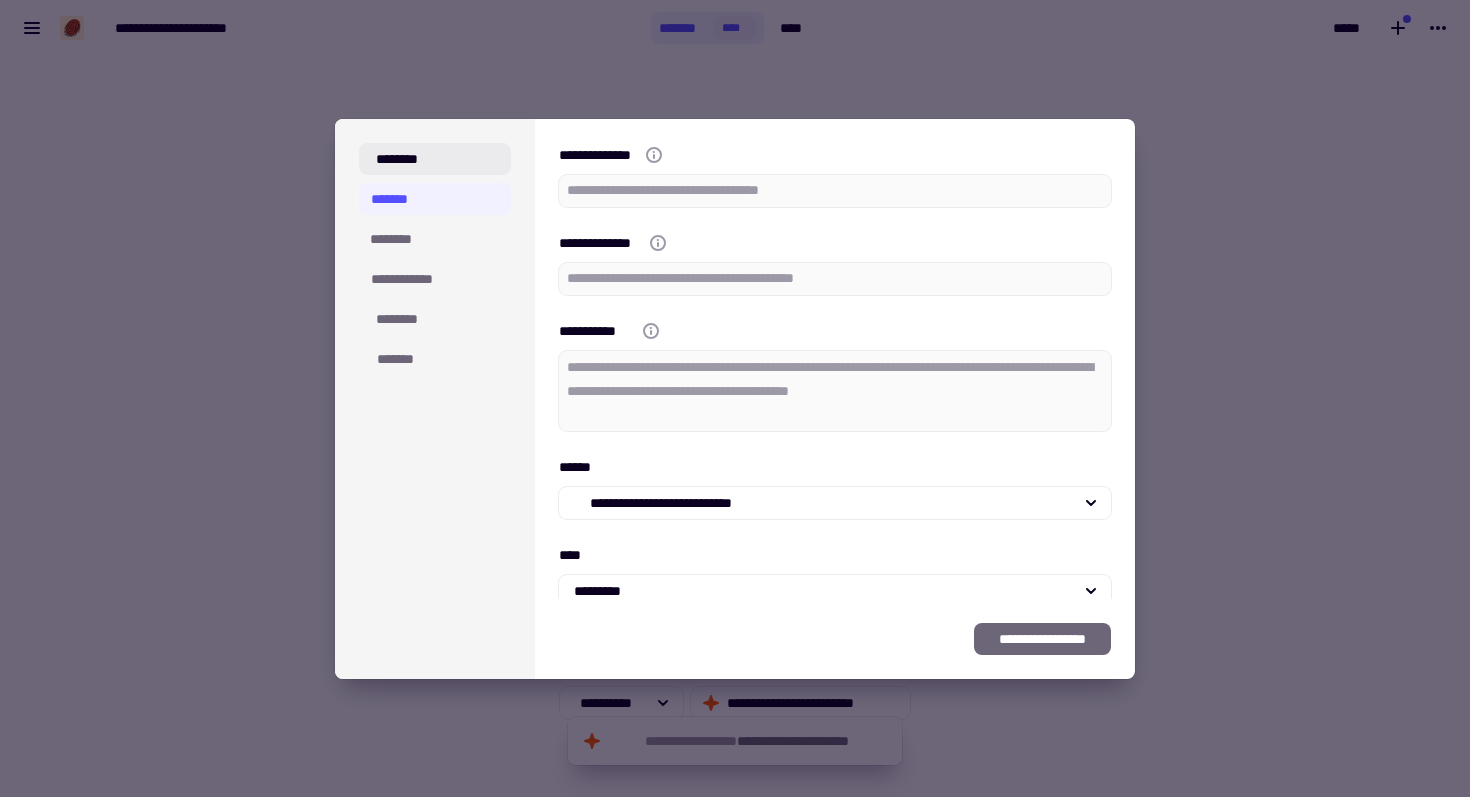 type on "*" 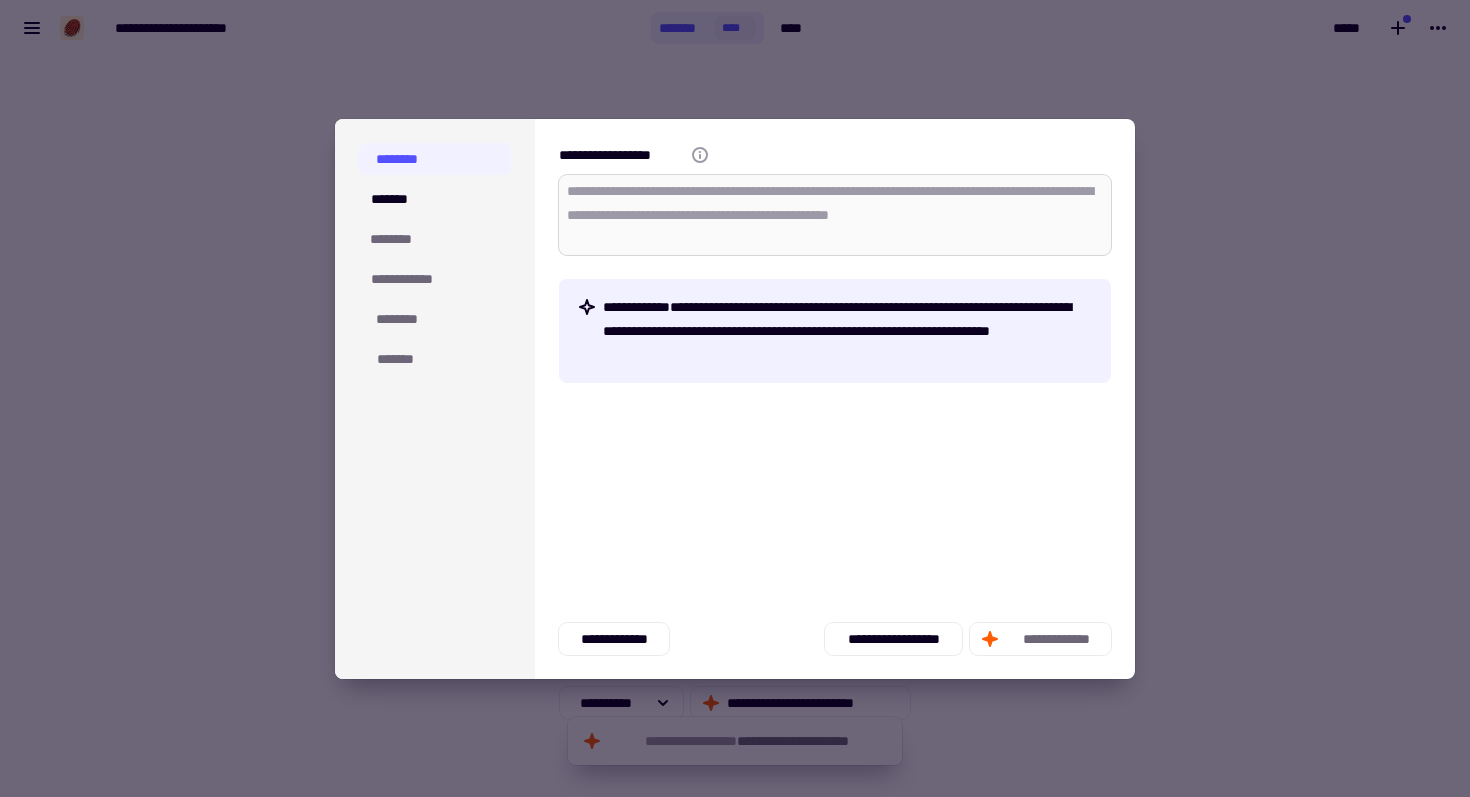 click on "**********" at bounding box center [835, 215] 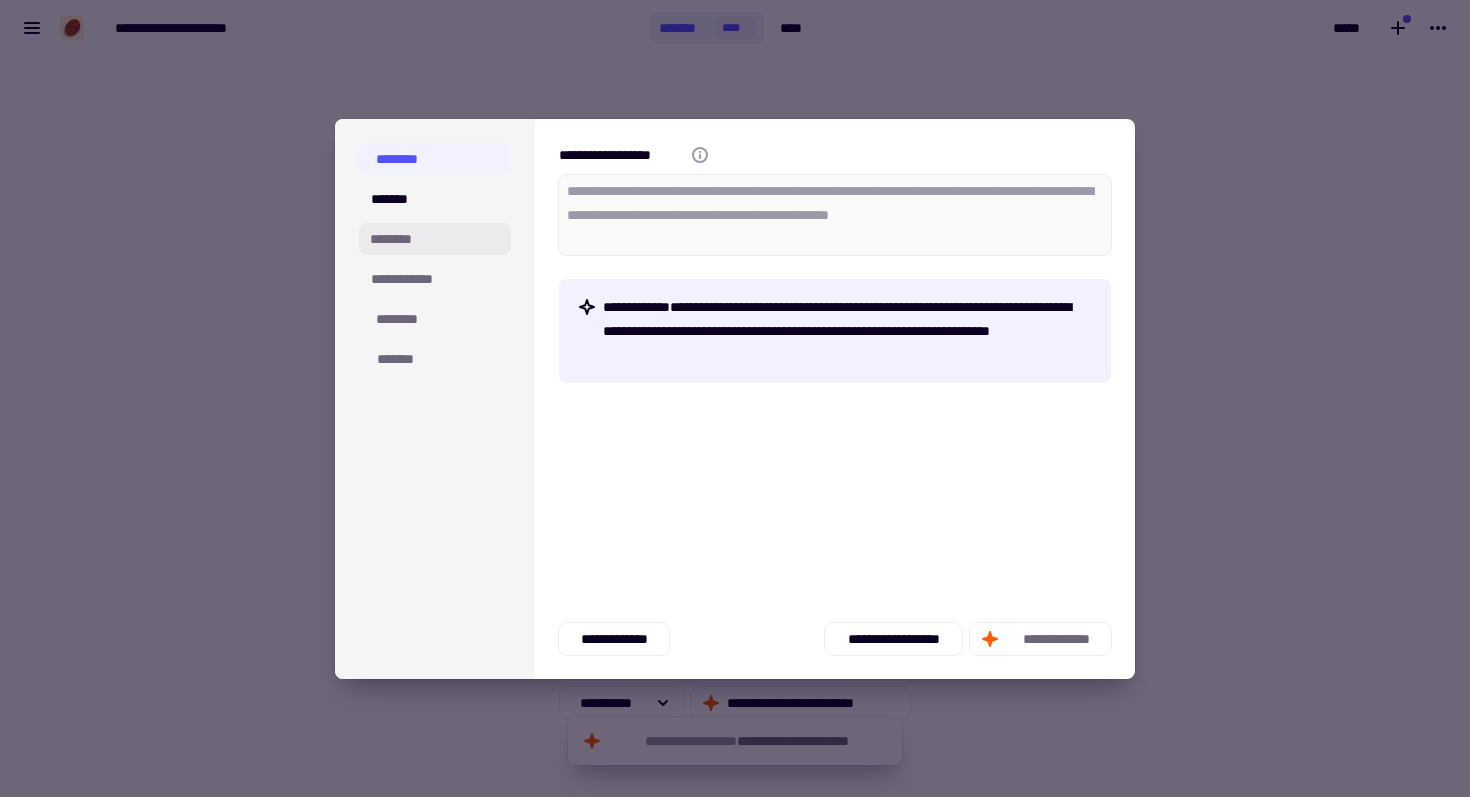 click on "********" 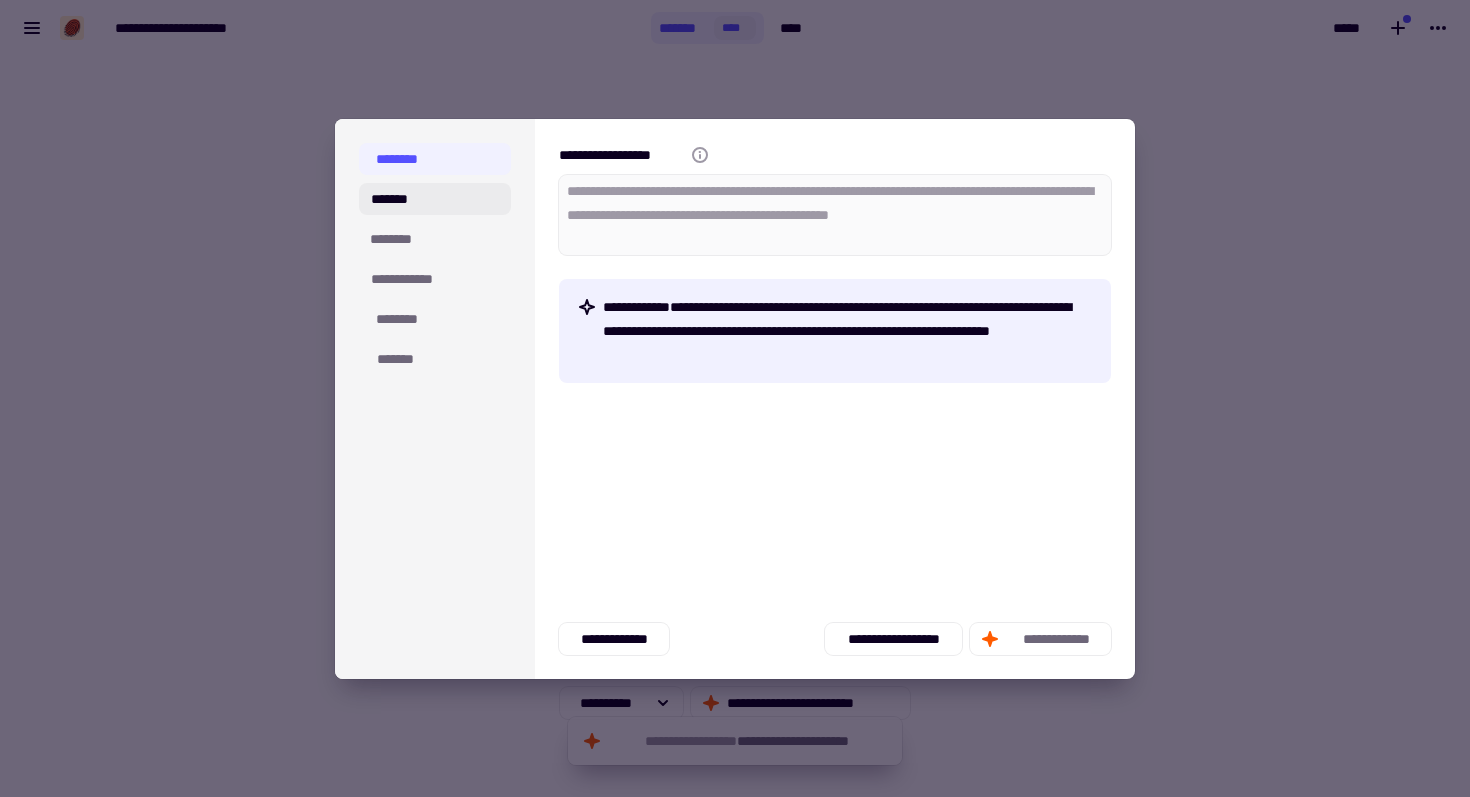 click on "*******" 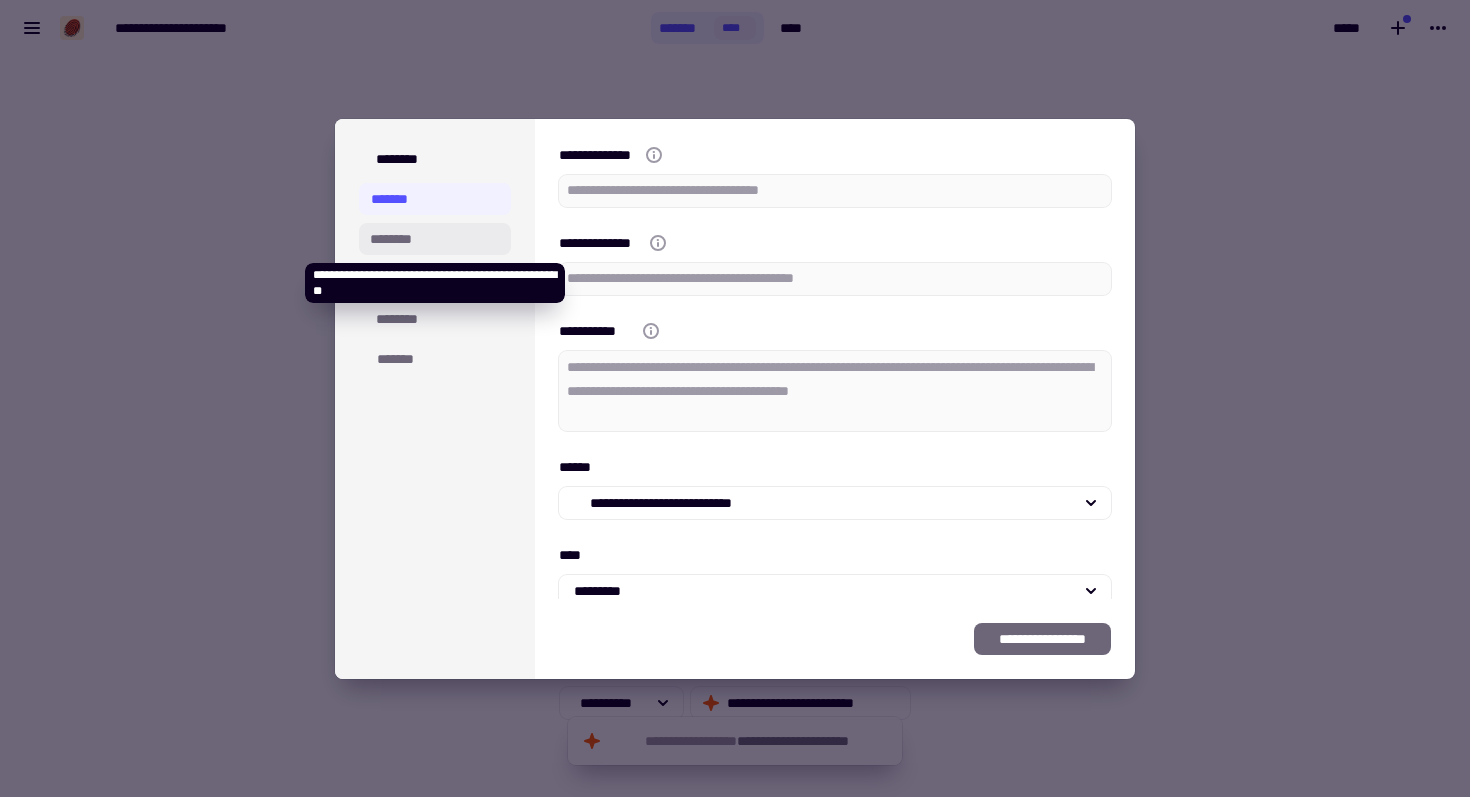 type on "*" 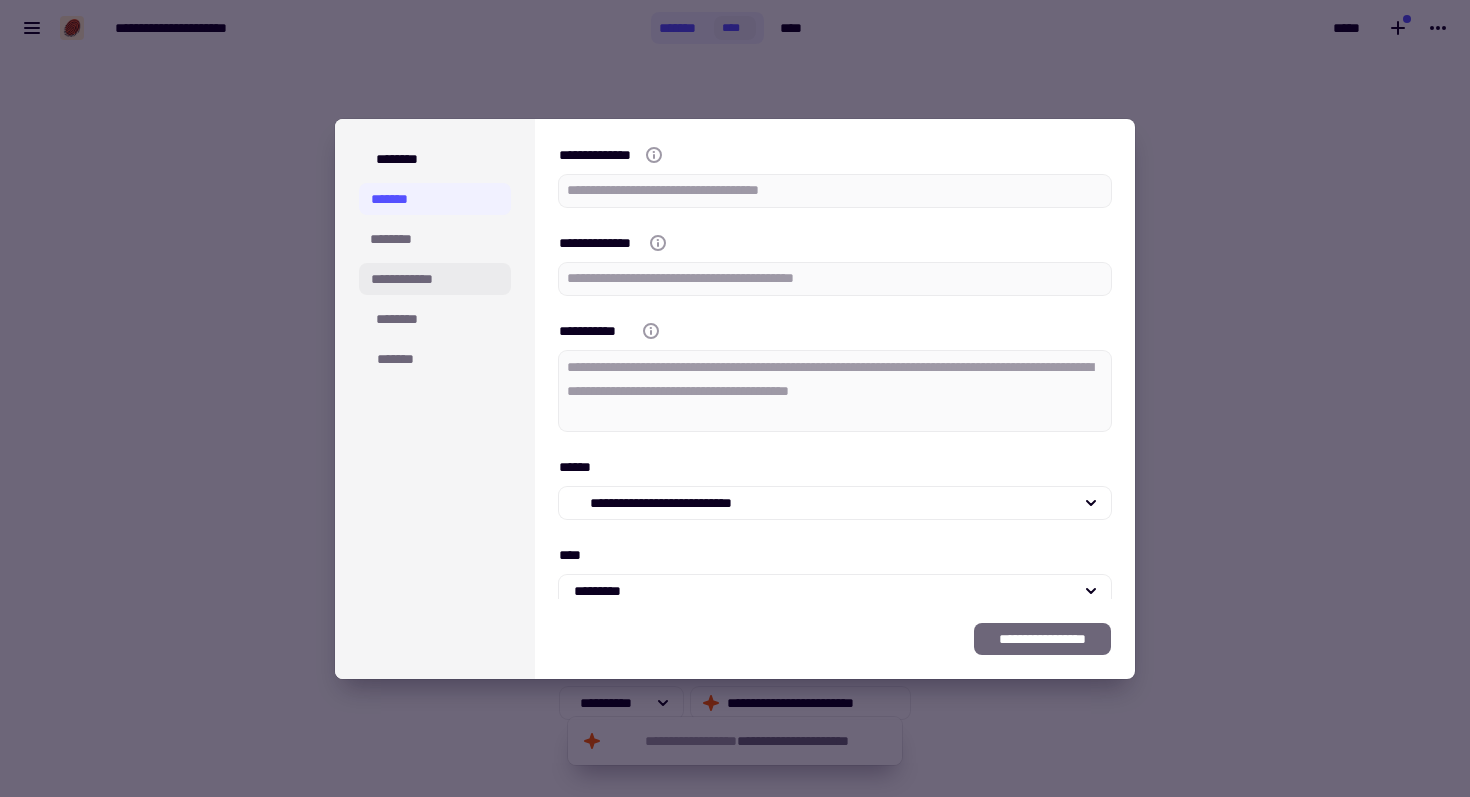 click on "**********" 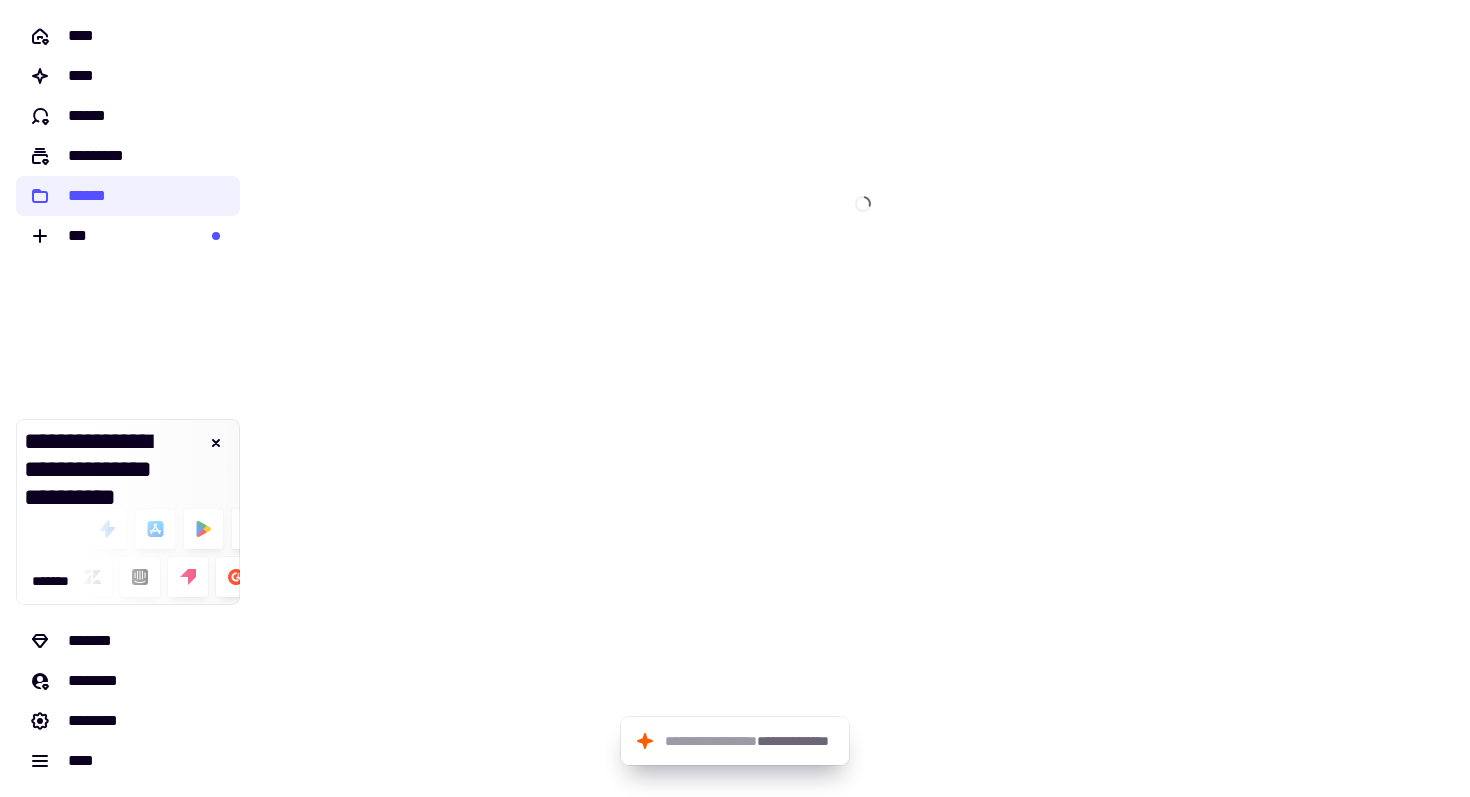 scroll, scrollTop: 0, scrollLeft: 0, axis: both 